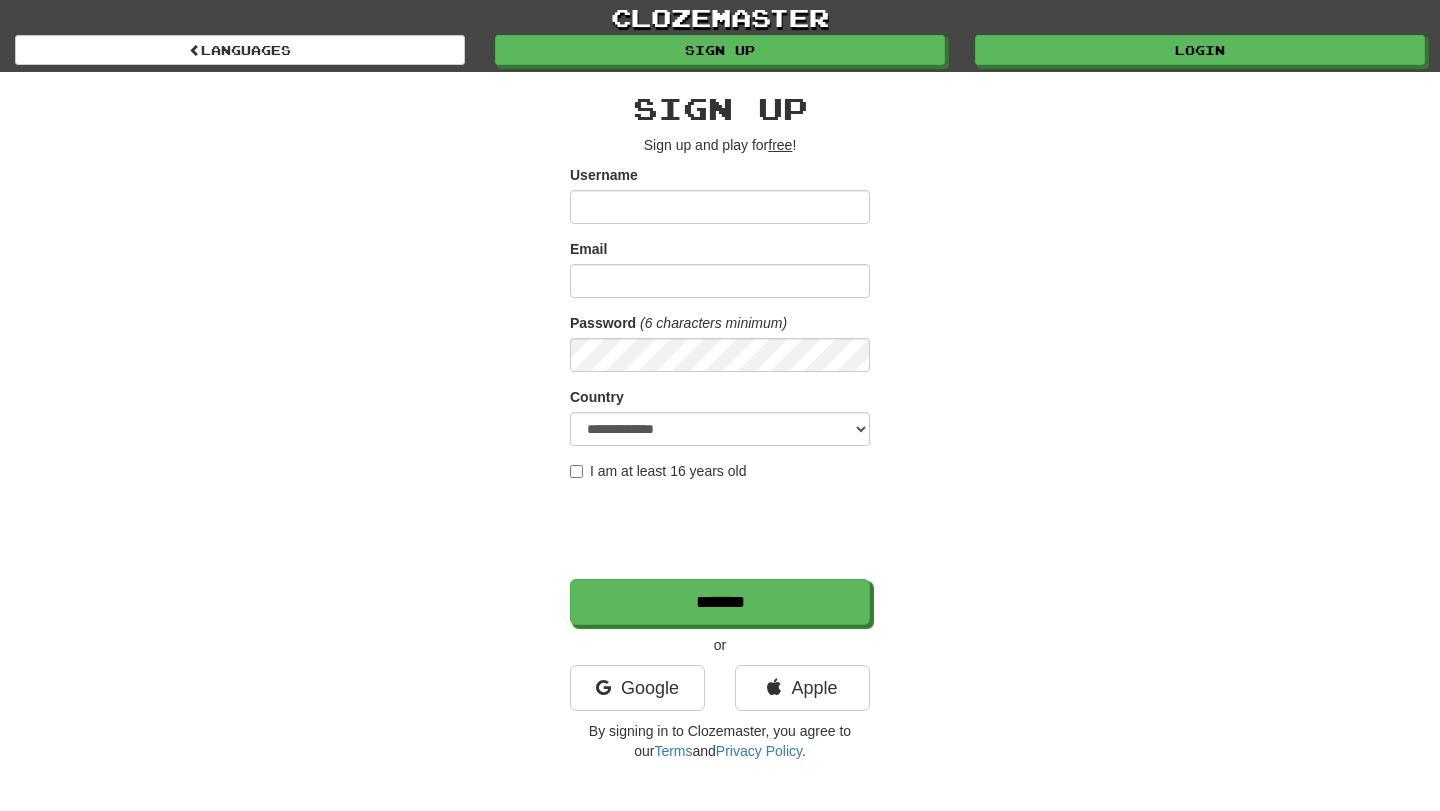 scroll, scrollTop: 0, scrollLeft: 0, axis: both 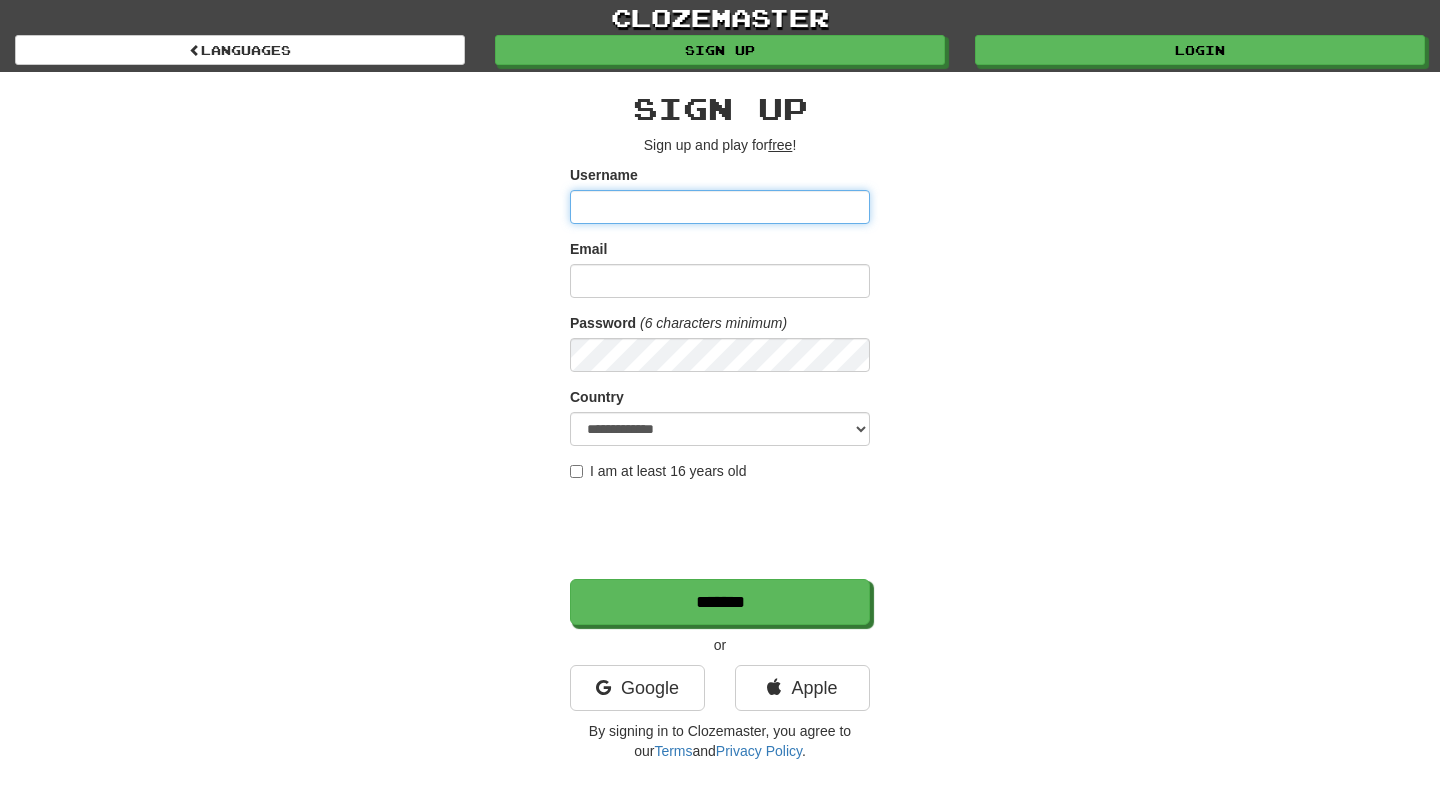 click on "Username" at bounding box center [720, 207] 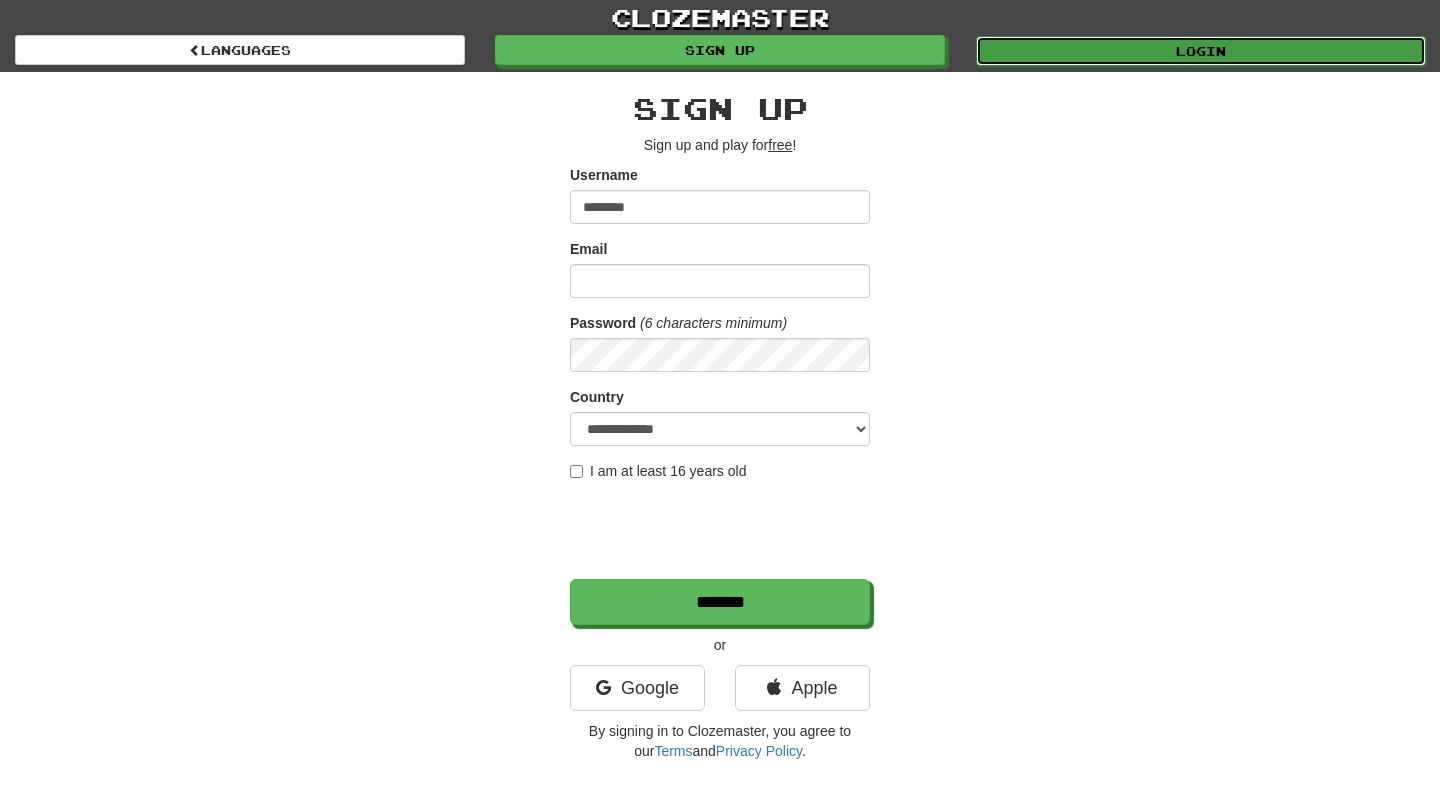 click on "Login" at bounding box center [1201, 51] 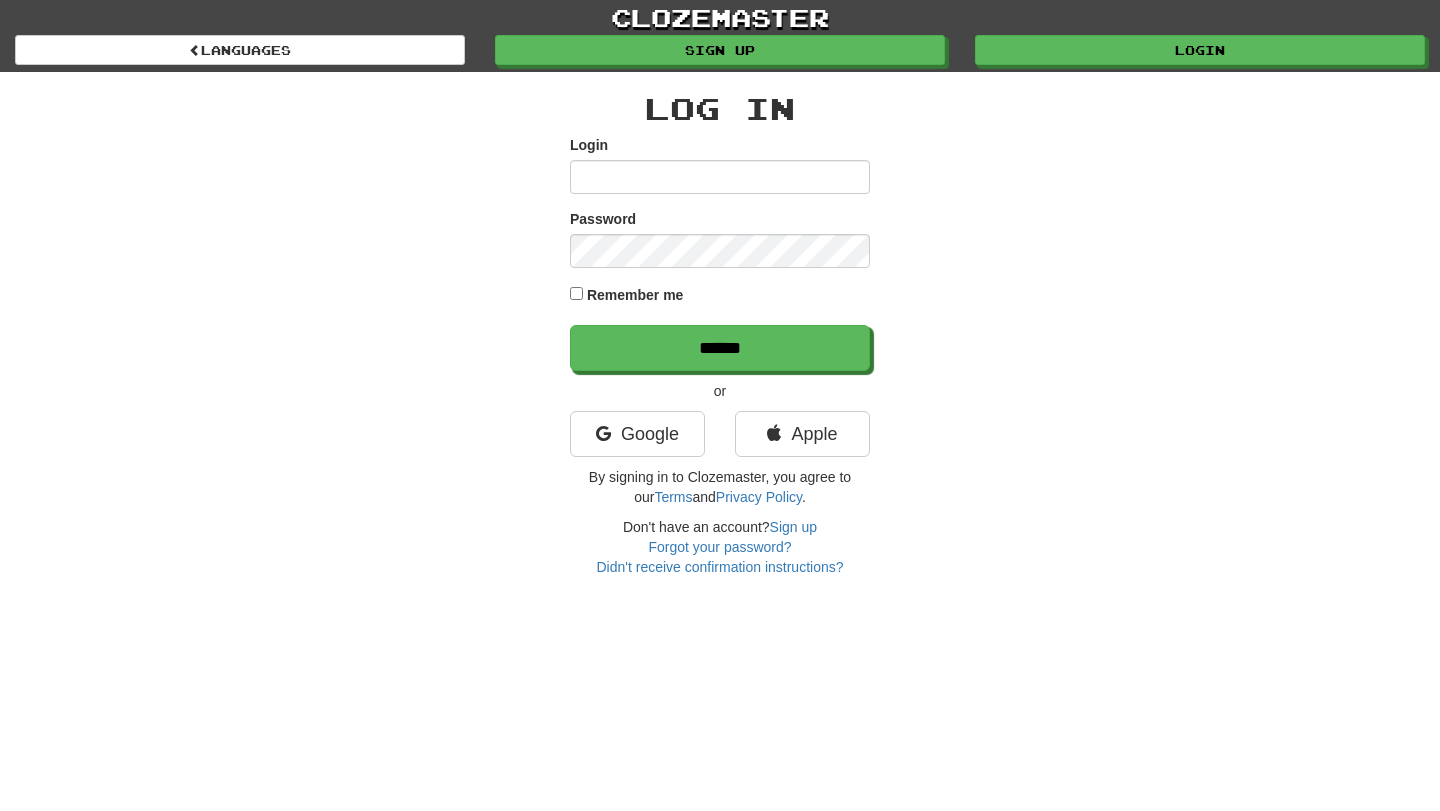 scroll, scrollTop: 0, scrollLeft: 0, axis: both 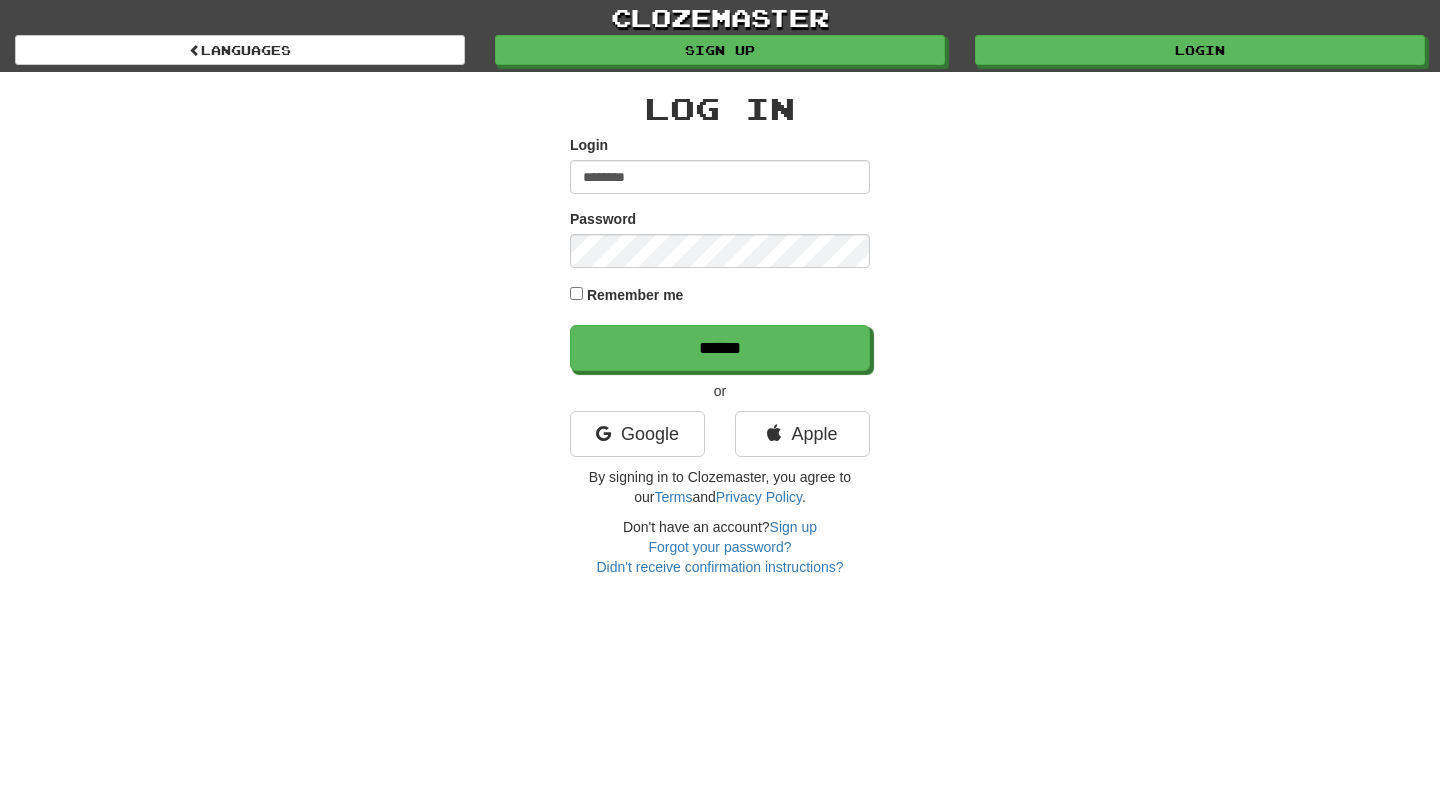 click on "Remember me" at bounding box center (635, 295) 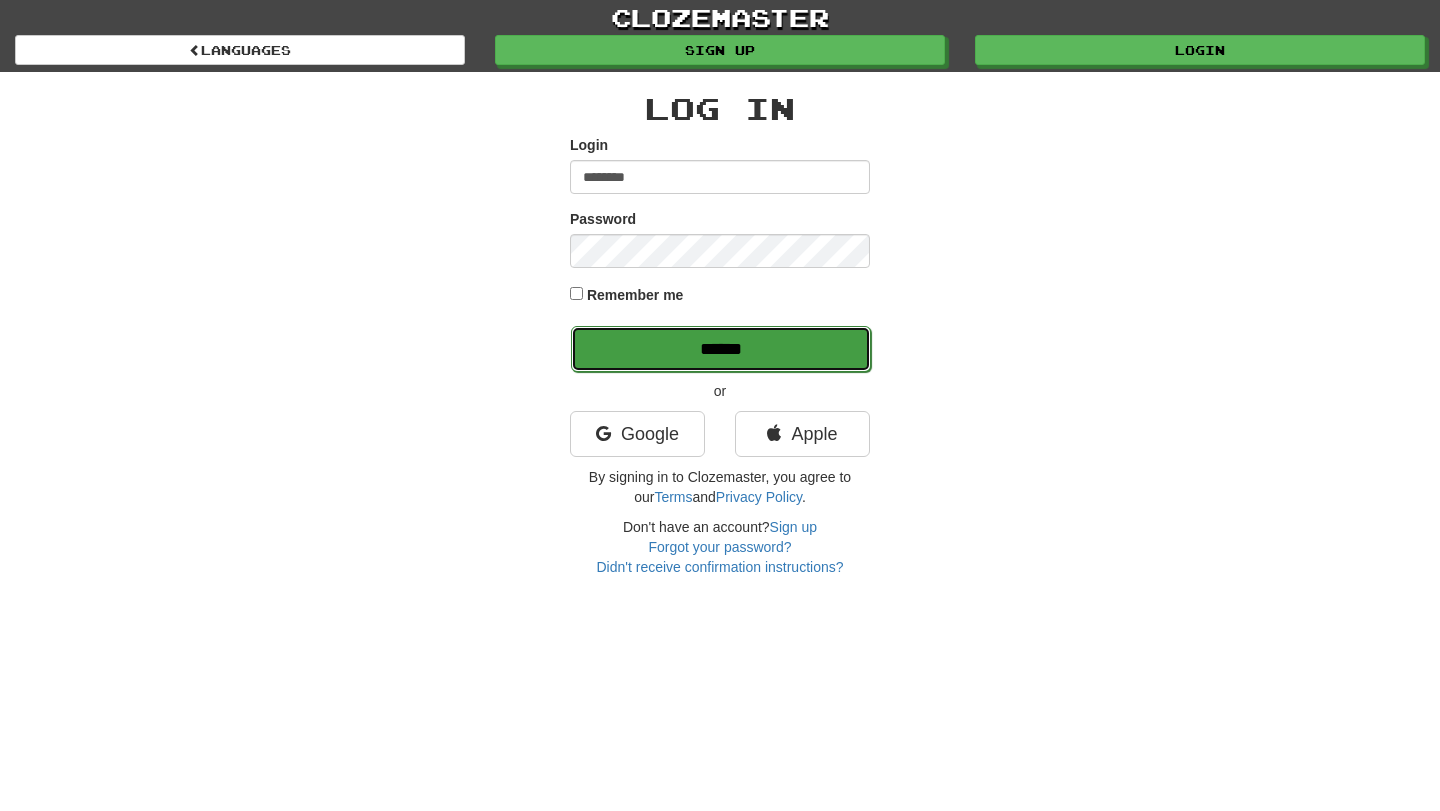 click on "******" at bounding box center (721, 349) 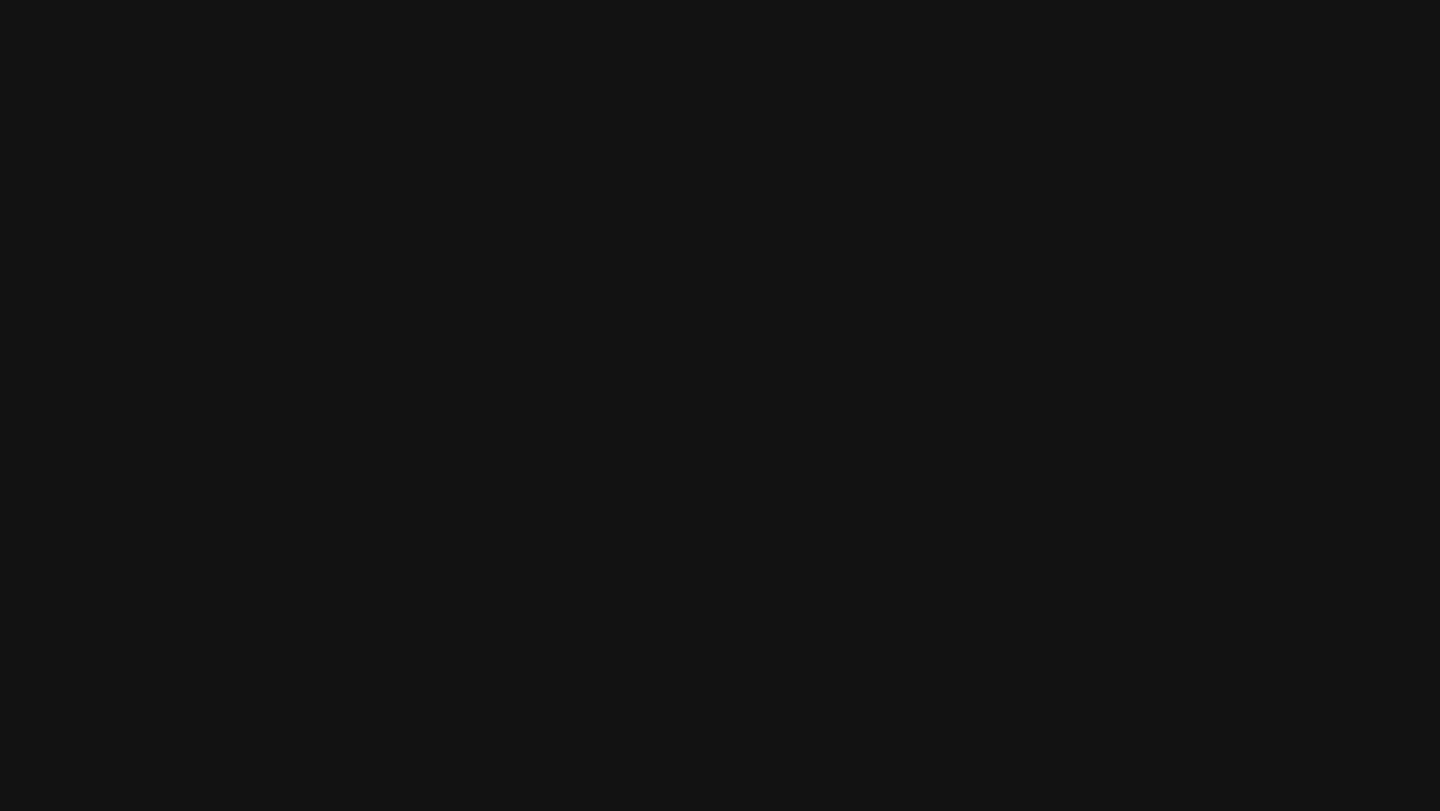 scroll, scrollTop: 0, scrollLeft: 0, axis: both 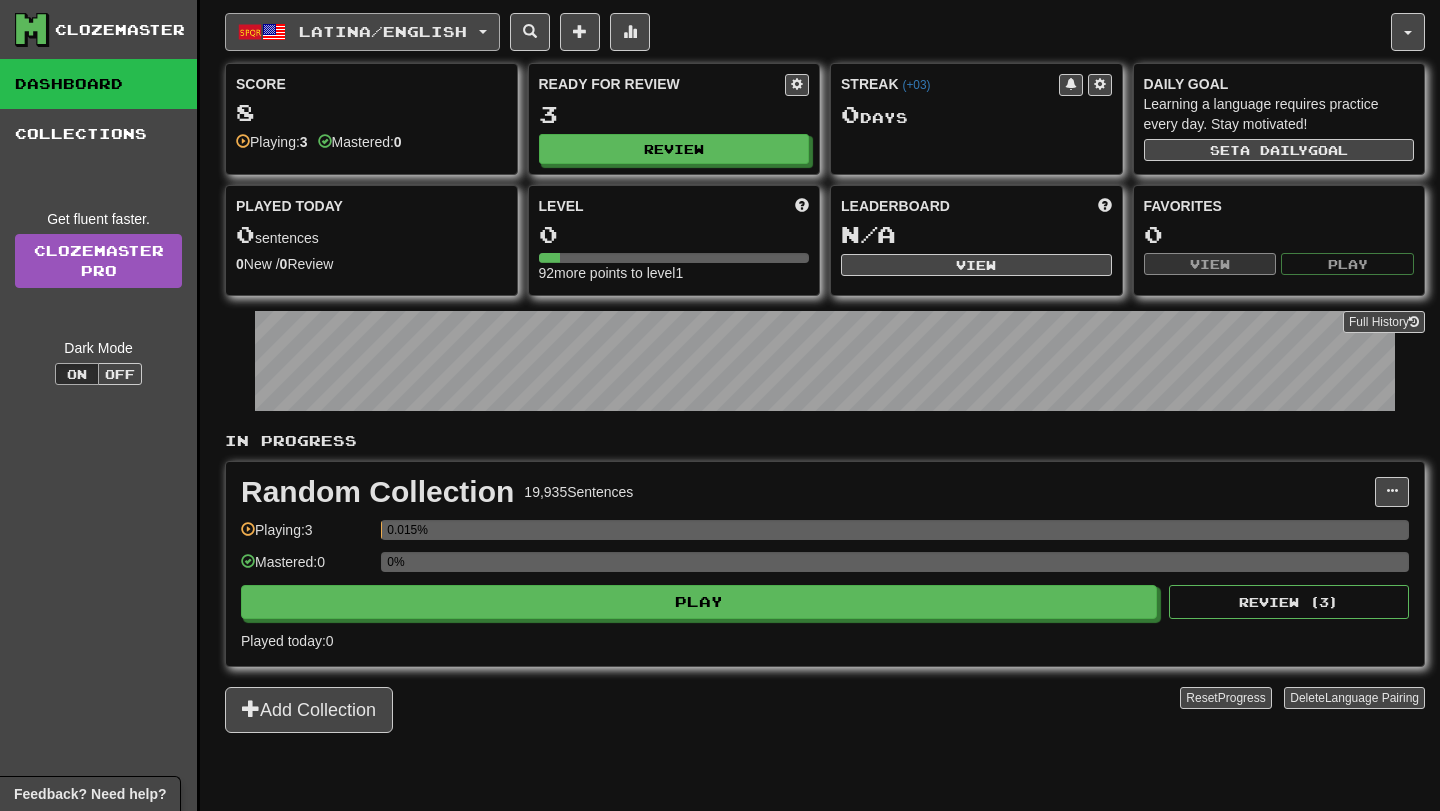 click on "Latina  /  English" at bounding box center (383, 31) 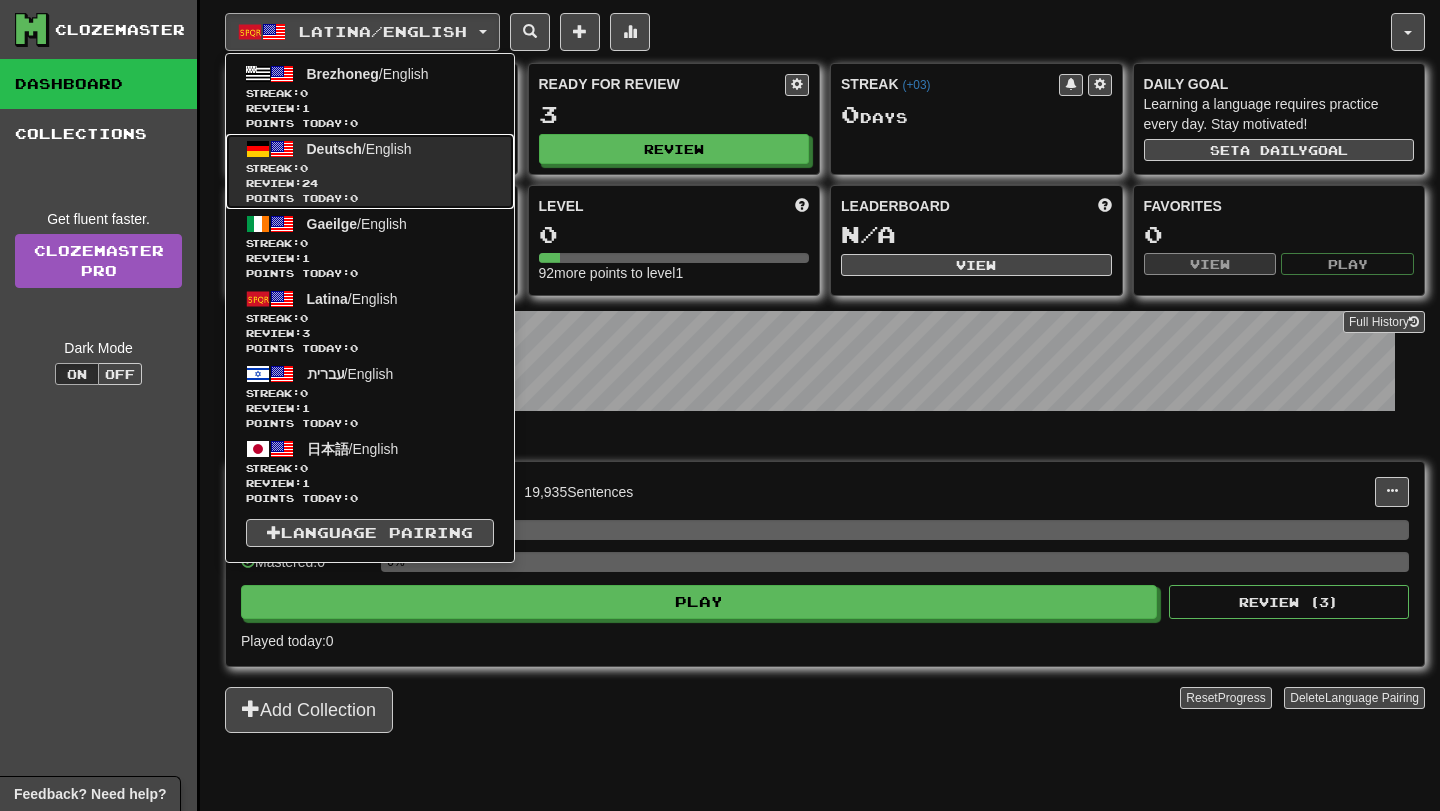 click on "Streak:  0" at bounding box center [370, 168] 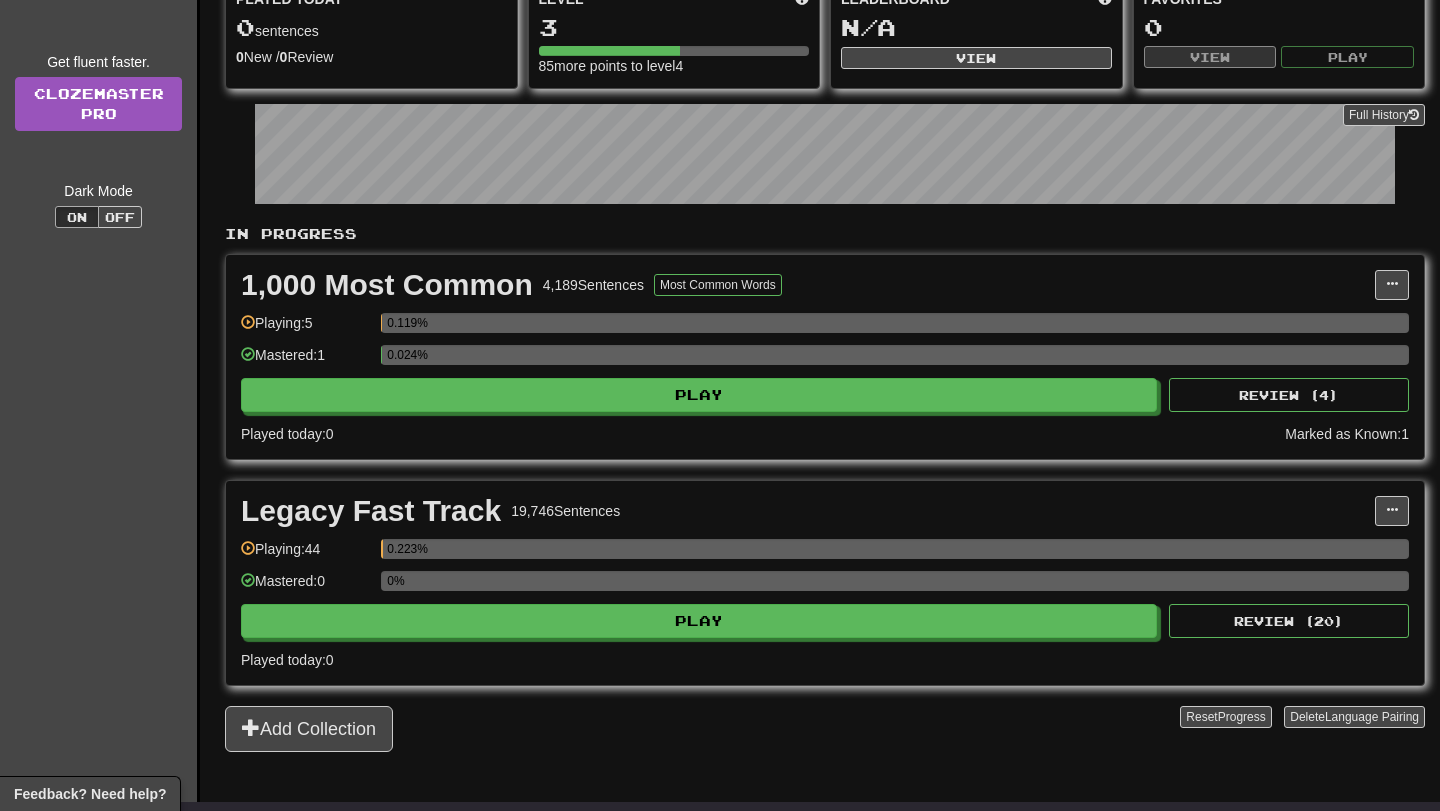 scroll, scrollTop: 203, scrollLeft: 0, axis: vertical 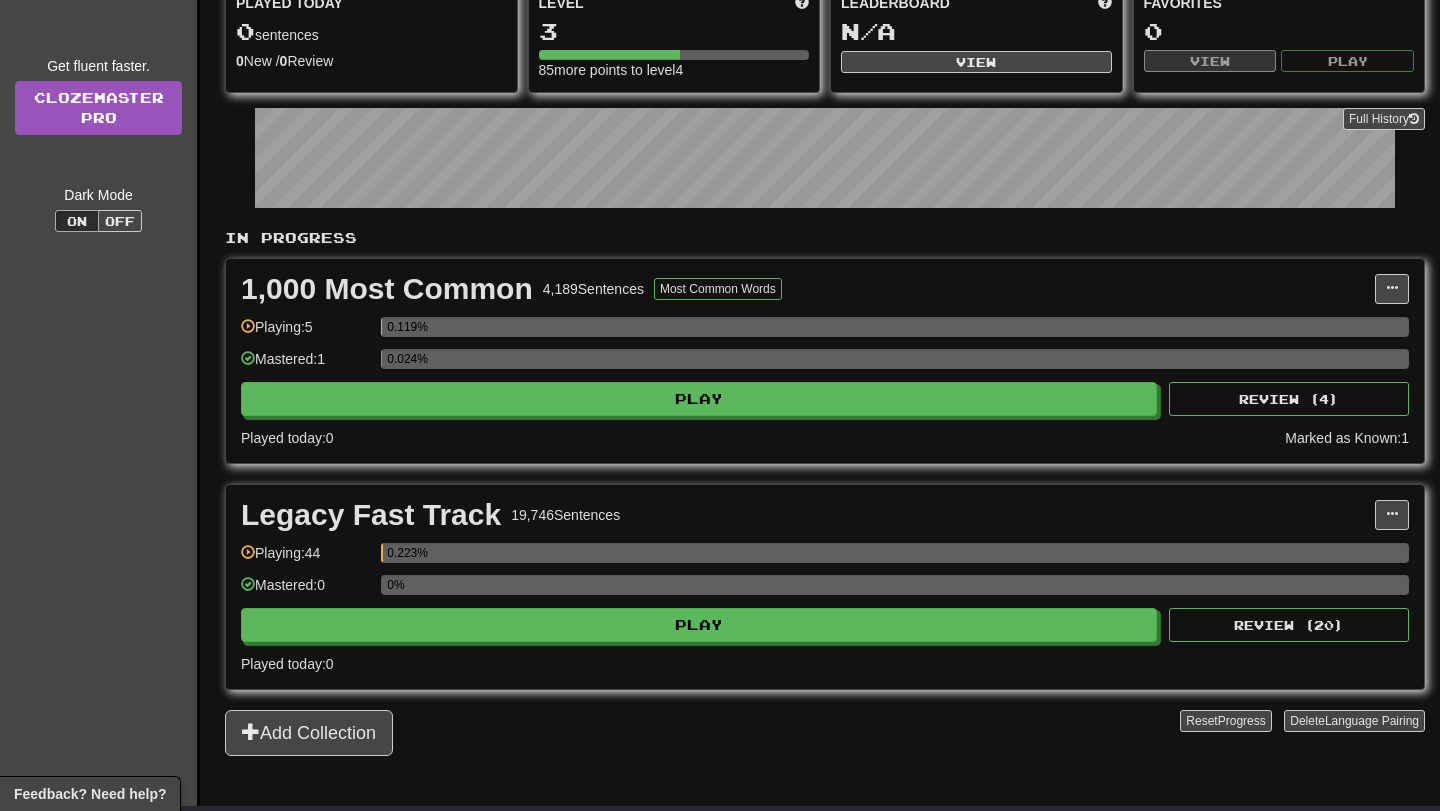click on "1,000 Most Common 4,189  Sentences Most Common Words Manage Sentences Unpin from Dashboard  Playing:  5 0.119%  Mastered:  1 0.024% Play Review ( 4 ) Played today:  0 Marked as Known:  1" at bounding box center [825, 361] 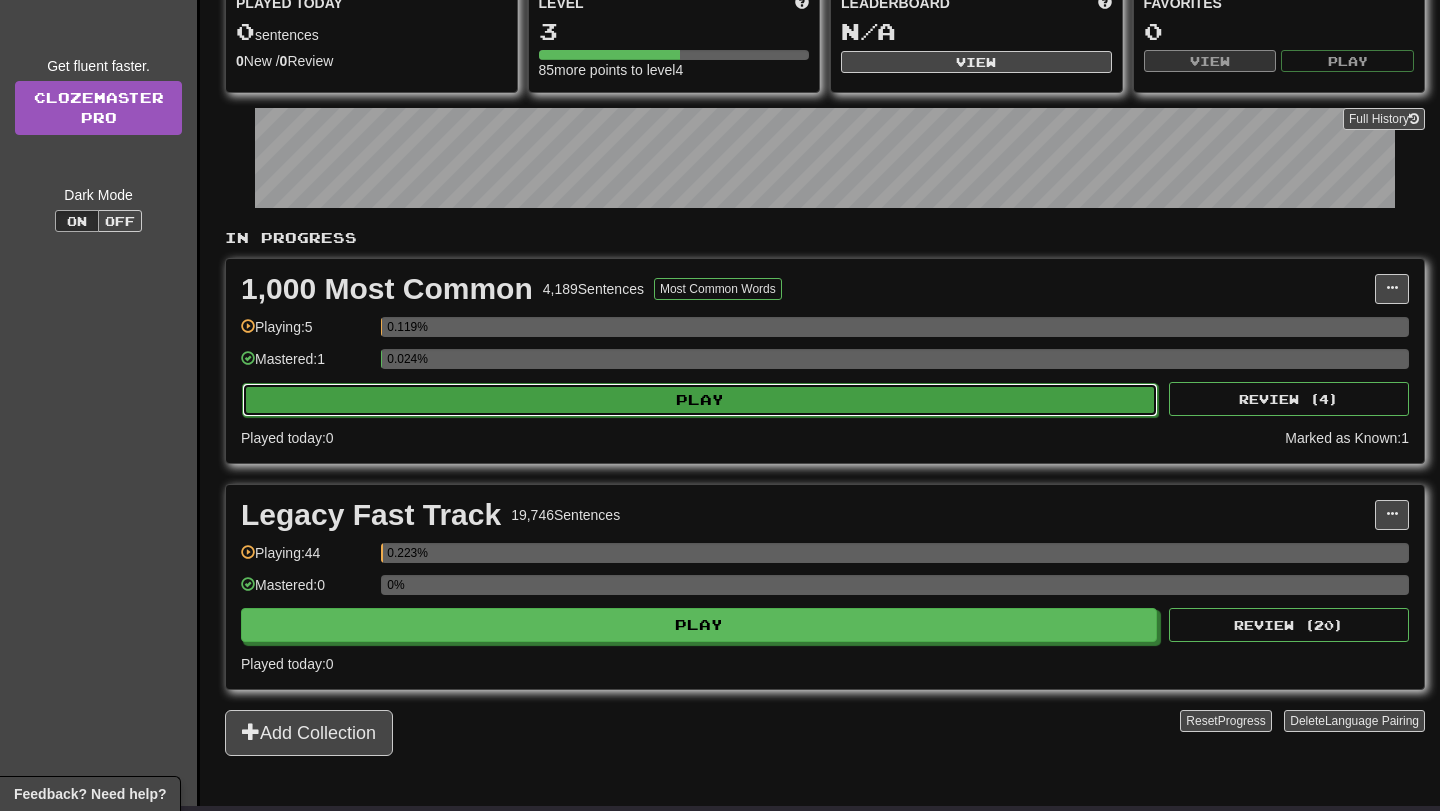 click on "Play" at bounding box center [700, 400] 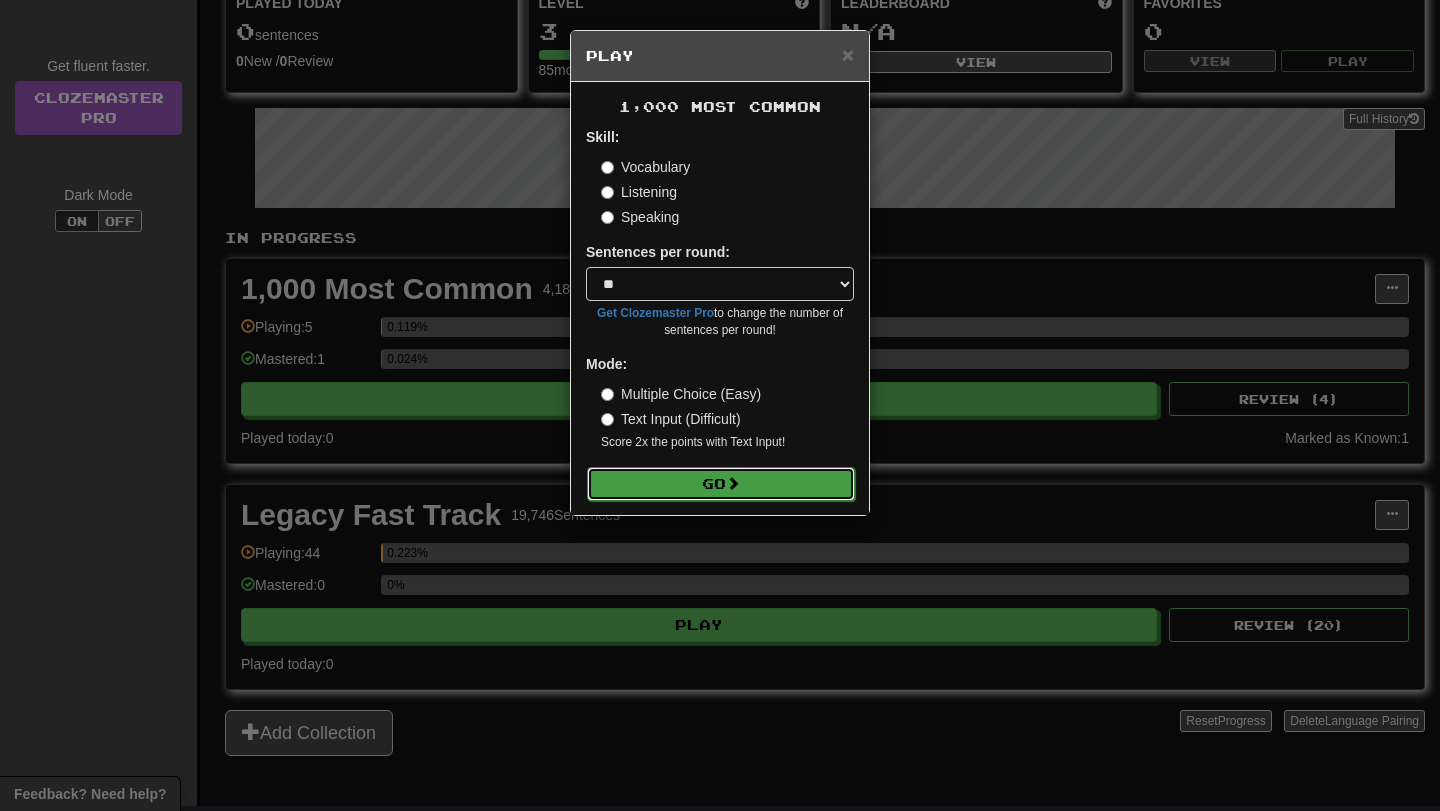 click on "Go" at bounding box center [721, 484] 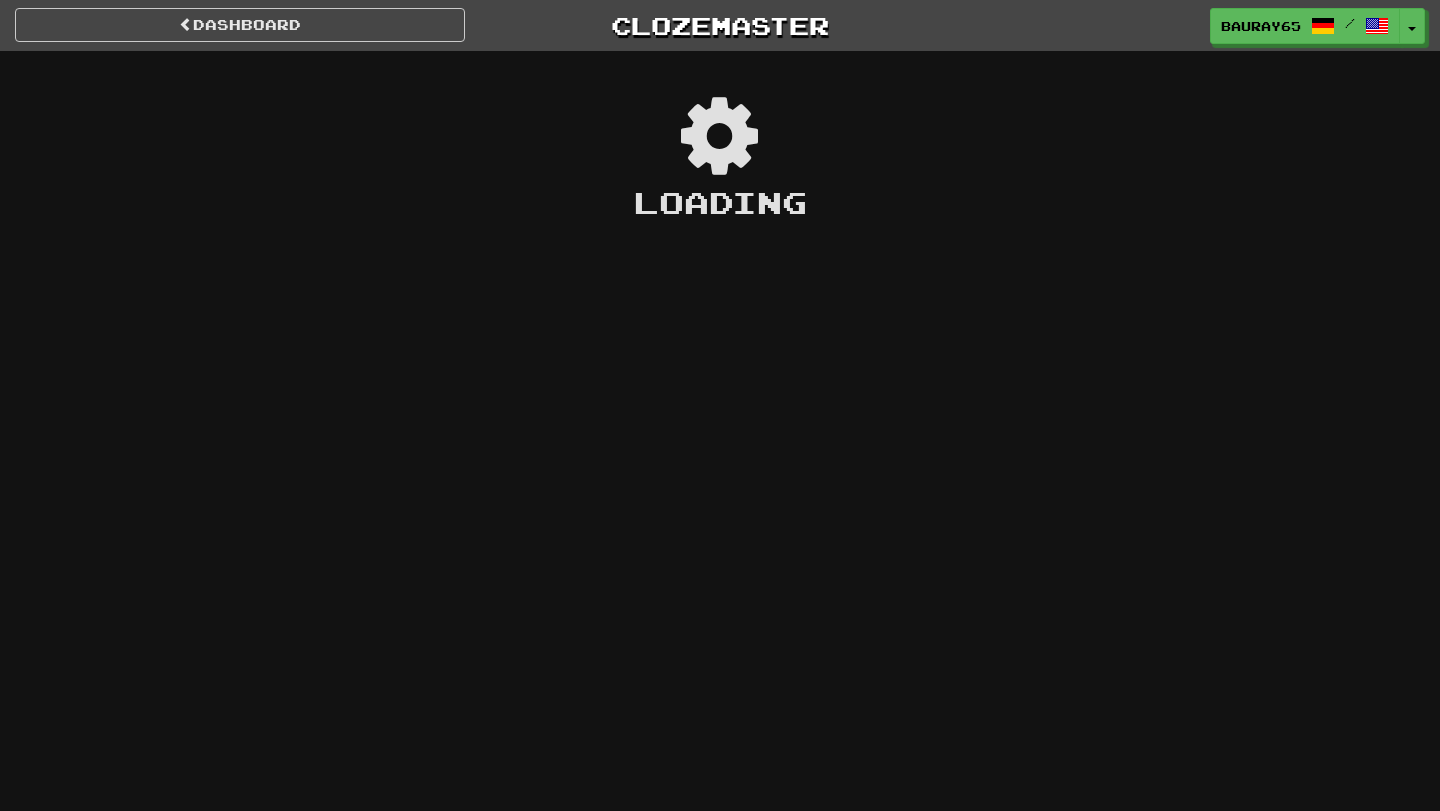 scroll, scrollTop: 0, scrollLeft: 0, axis: both 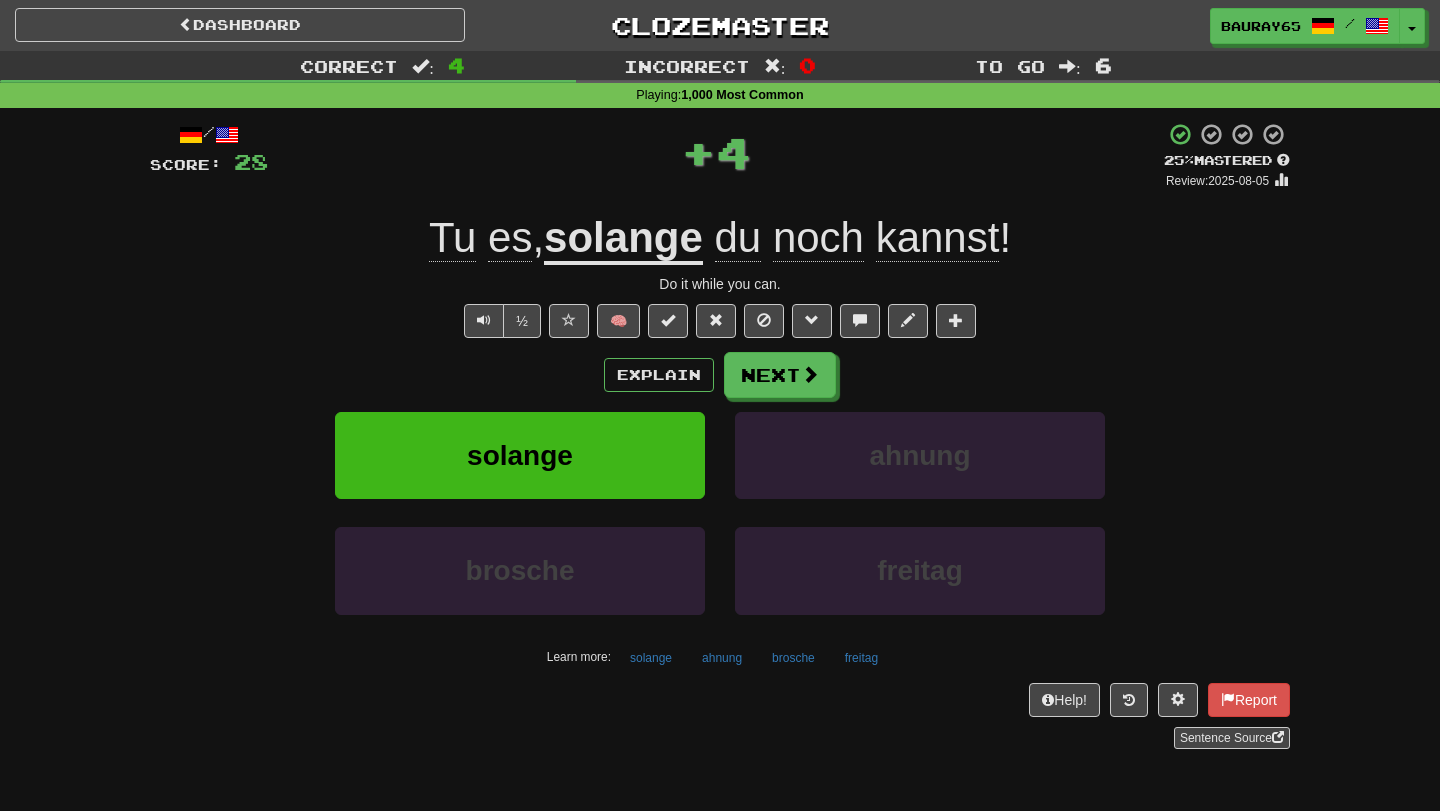 click on "solange" at bounding box center [623, 239] 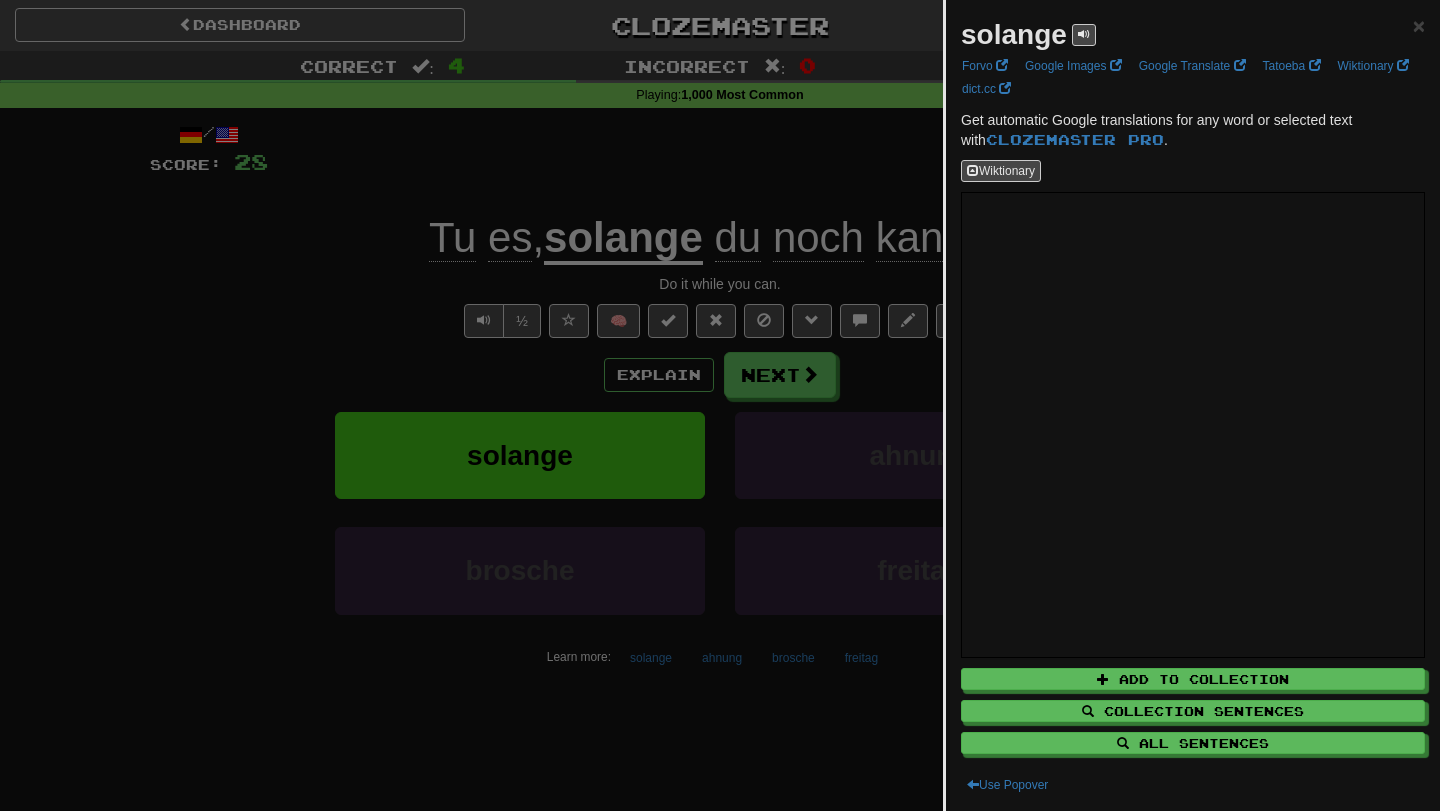 click at bounding box center [720, 405] 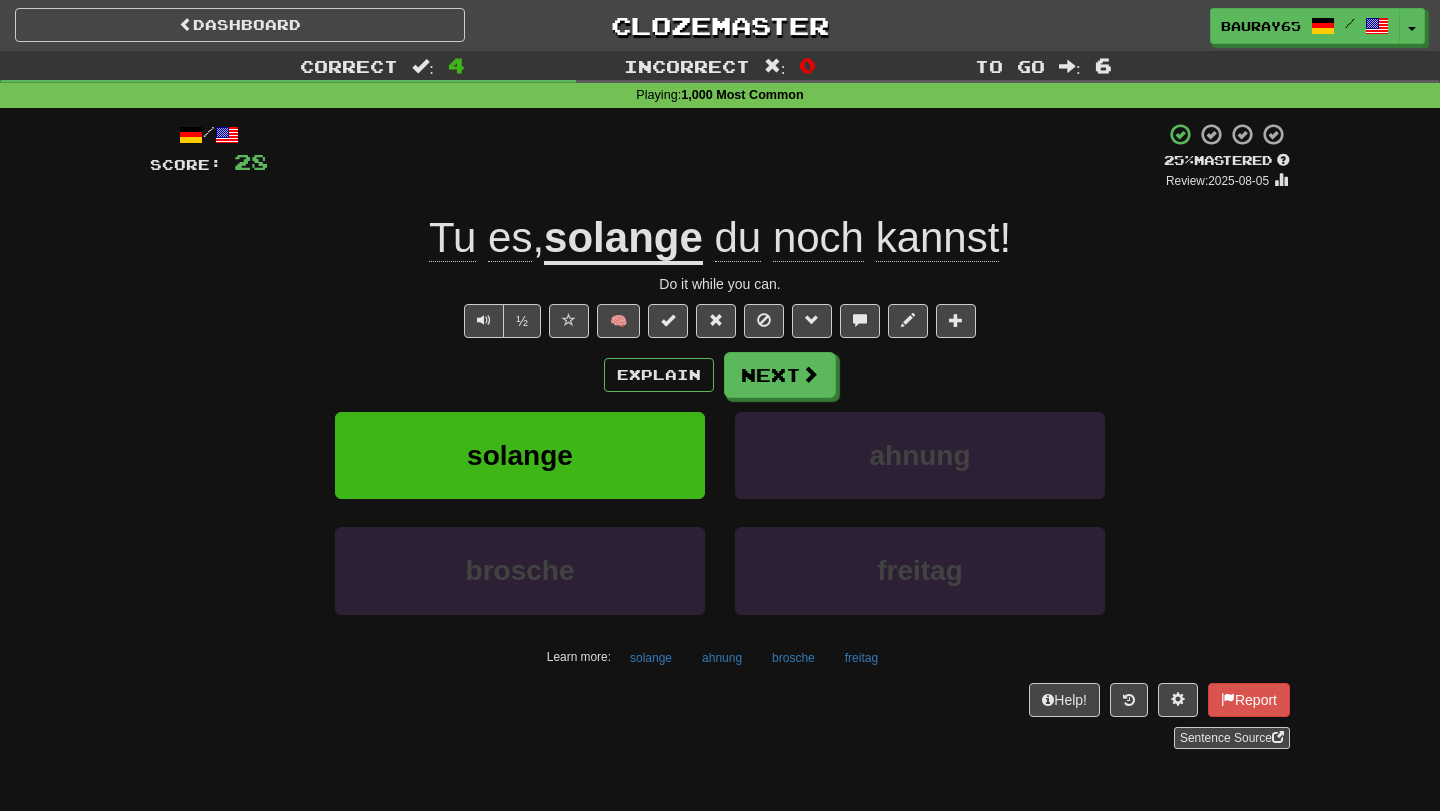 click on "Tu" 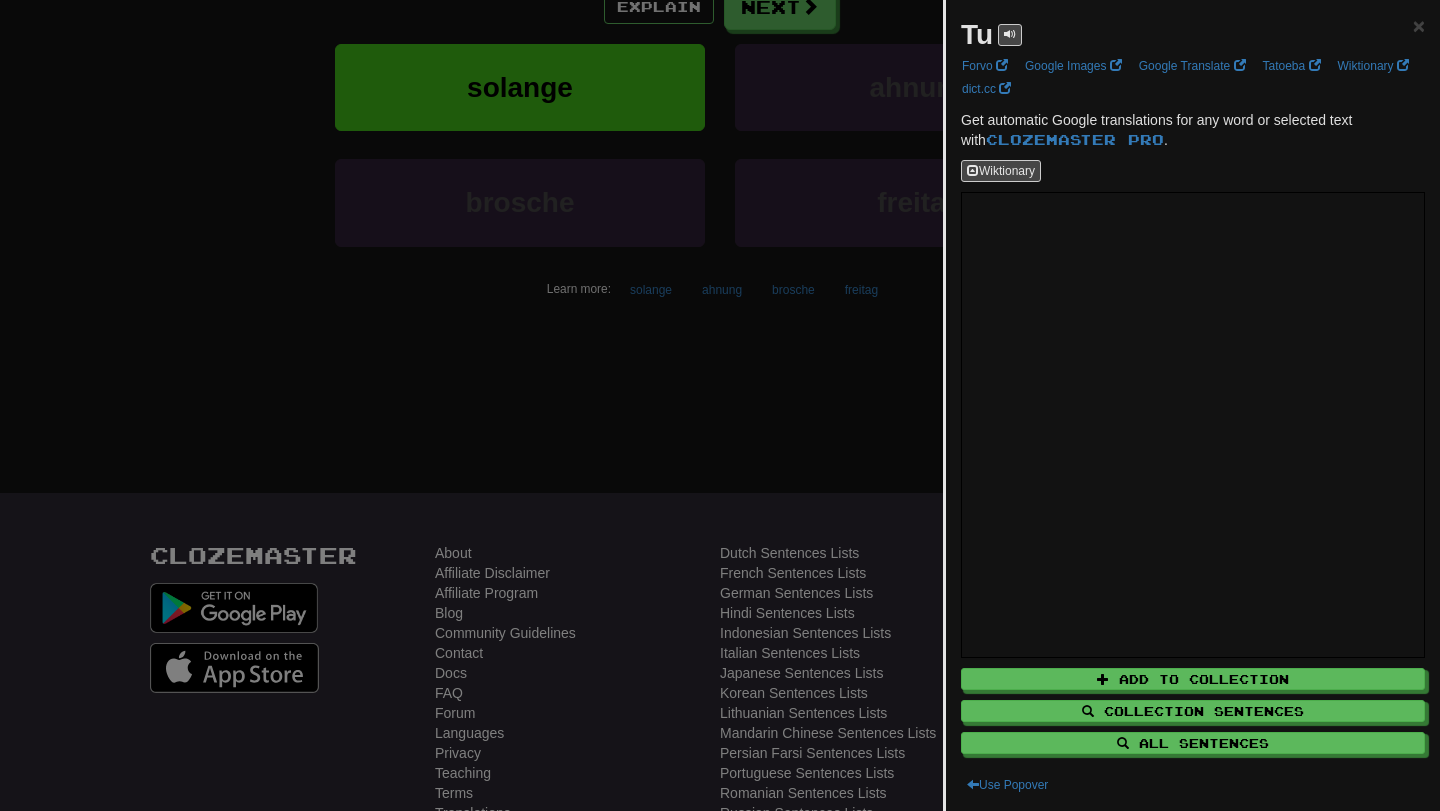 scroll, scrollTop: 439, scrollLeft: 0, axis: vertical 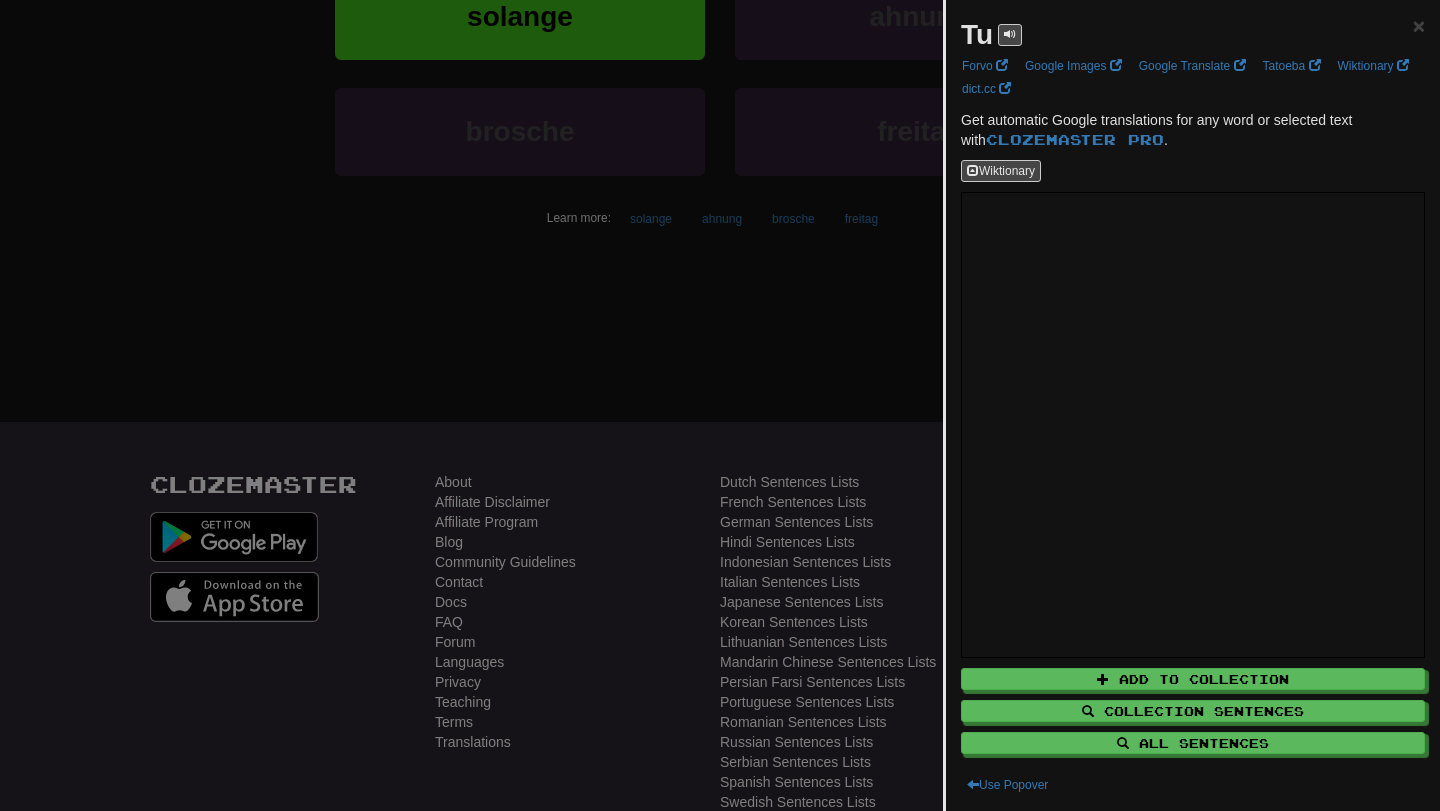 click at bounding box center (720, 405) 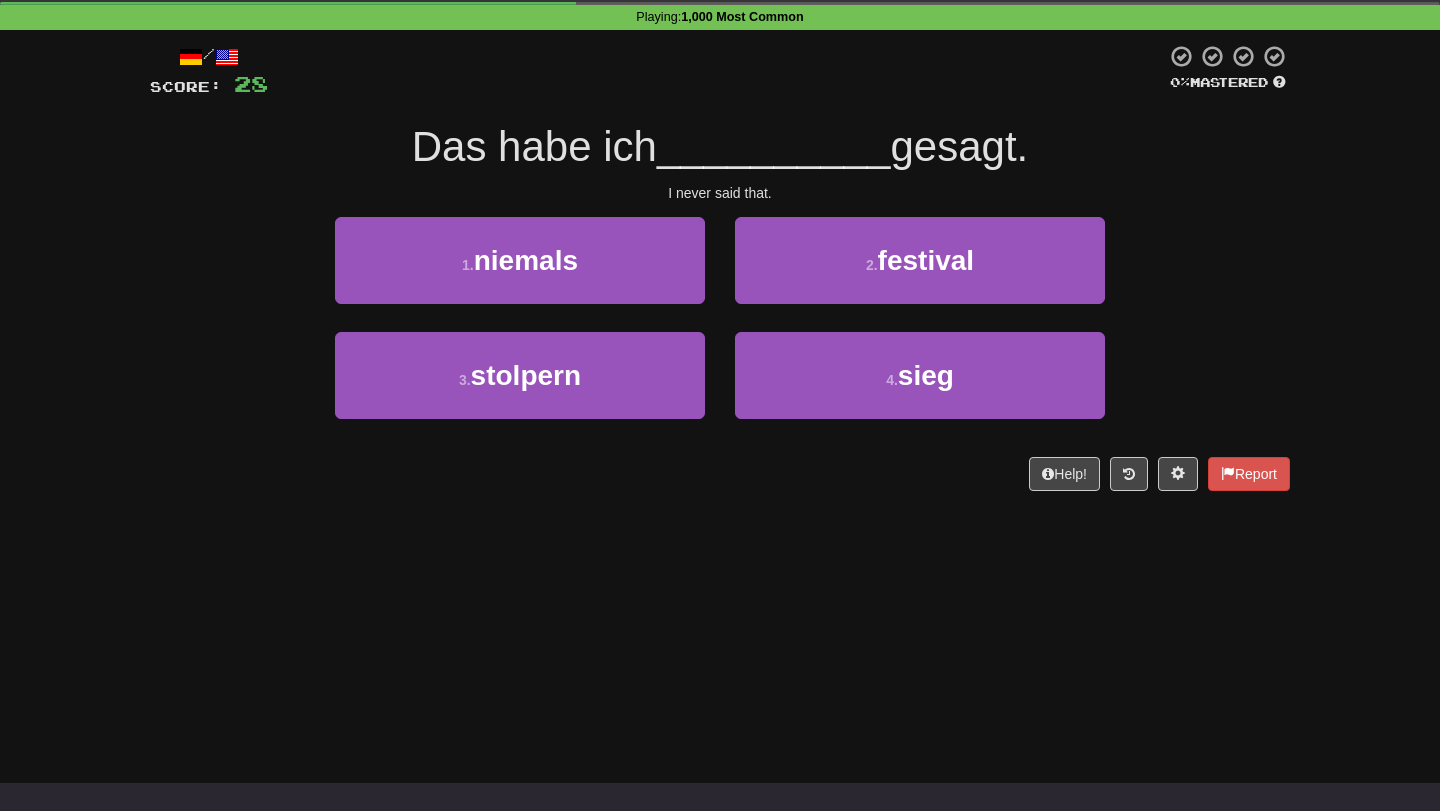 scroll, scrollTop: 77, scrollLeft: 0, axis: vertical 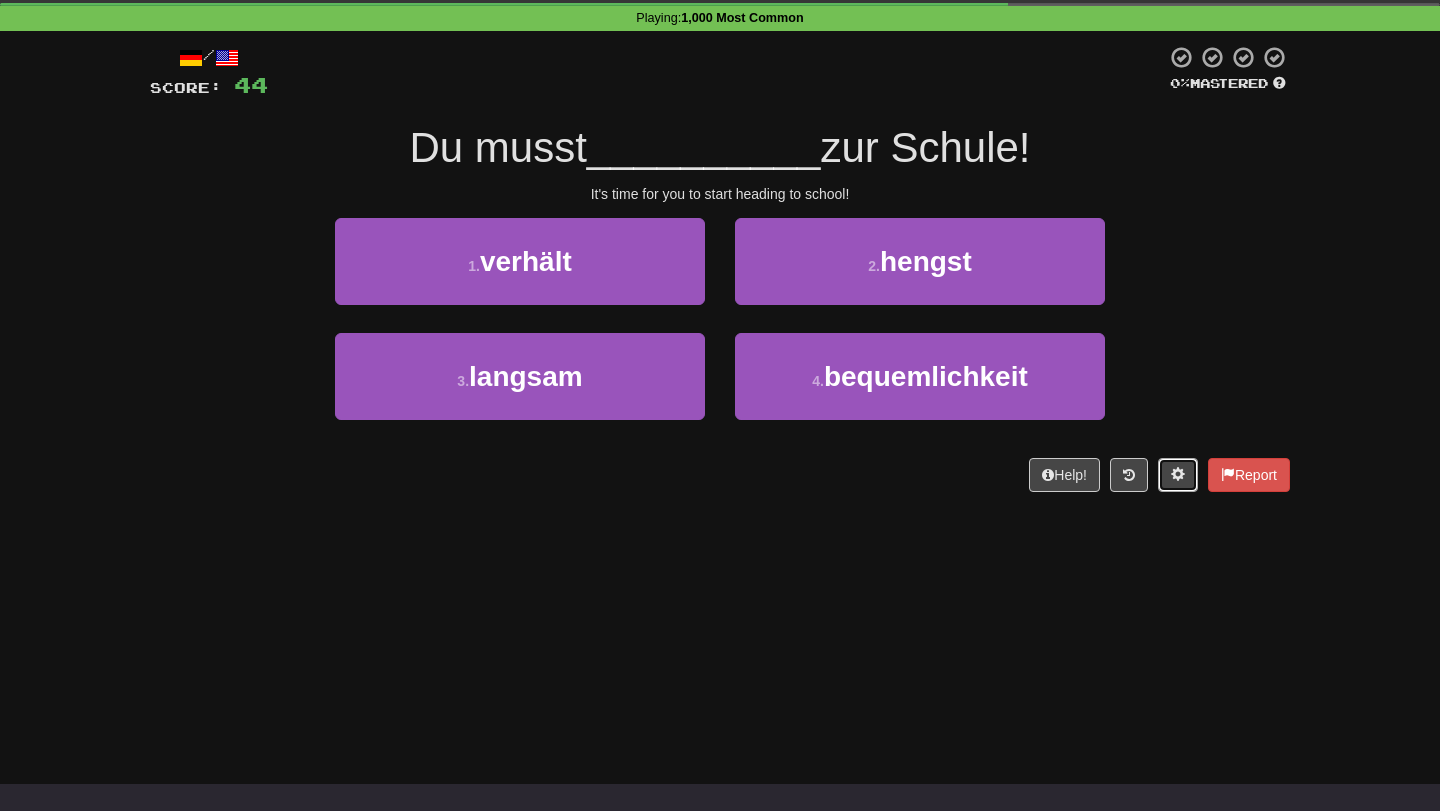 click at bounding box center (1178, 474) 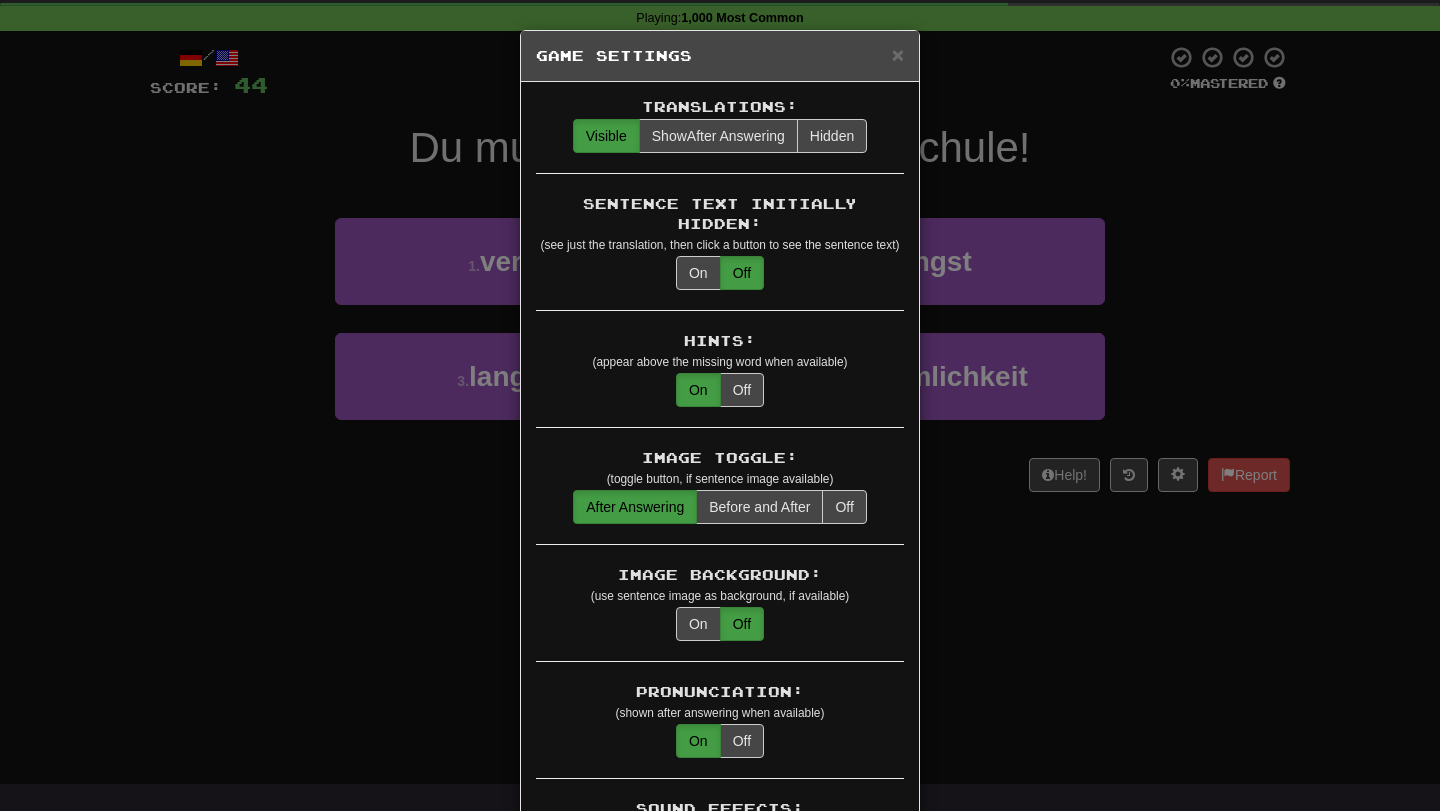 click on "× Game Settings Translations: Visible Show  After Answering Hidden Sentence Text Initially Hidden: (see just the translation, then click a button to see the sentence text) On Off Hints: (appear above the missing word when available) On Off Image Toggle: (toggle button, if sentence image available) After Answering Before and After Off Image Background: (use sentence image as background, if available) On Off Pronunciation: (shown after answering when available) On Off Sound Effects: On Off Text-to-Speech Auto-Play: On Off Loop: (sentence audio will play on repeat for chorusing) On Off Use Clozemaster Voice: On Off Speed: 0.5x 0.75x 1x 1.25x 1.5x 2x Dark Mode: On Off Leveled Up Notifications: On Off Manual Master/Reset Confirmation: On Off Font Sizes: Hint 1 x Sample text. Notes 1 x Sample text. Pronunciation 1 x Sample text. Translation 1 x Sample text. Transliteration 1 x Sample text. Shortcut Hotkeys:  Enabled Enter Submit answer, next sentence, next round 1-4 Select multiple choice answer ctl+Space alt+a" at bounding box center (720, 405) 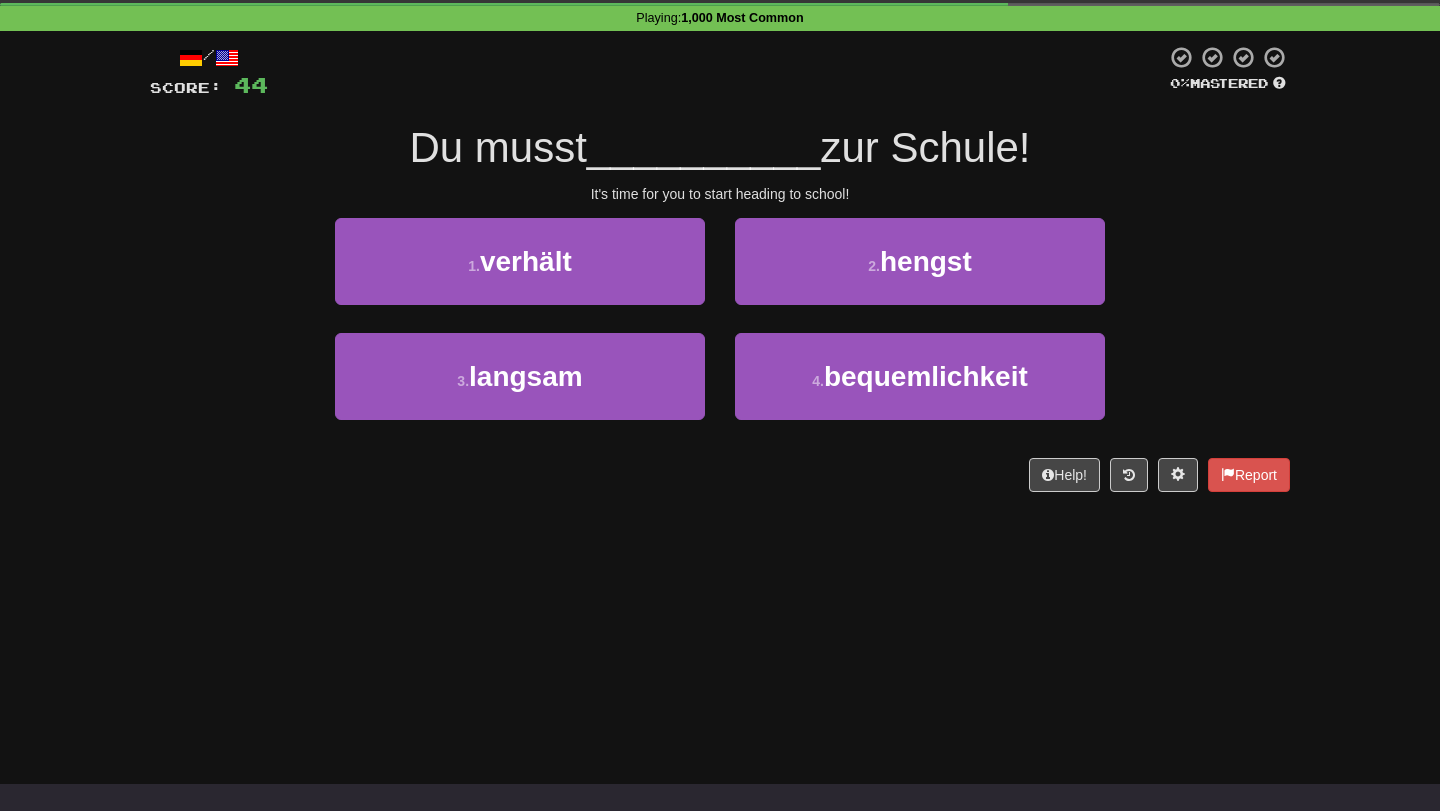 click at bounding box center (227, 58) 